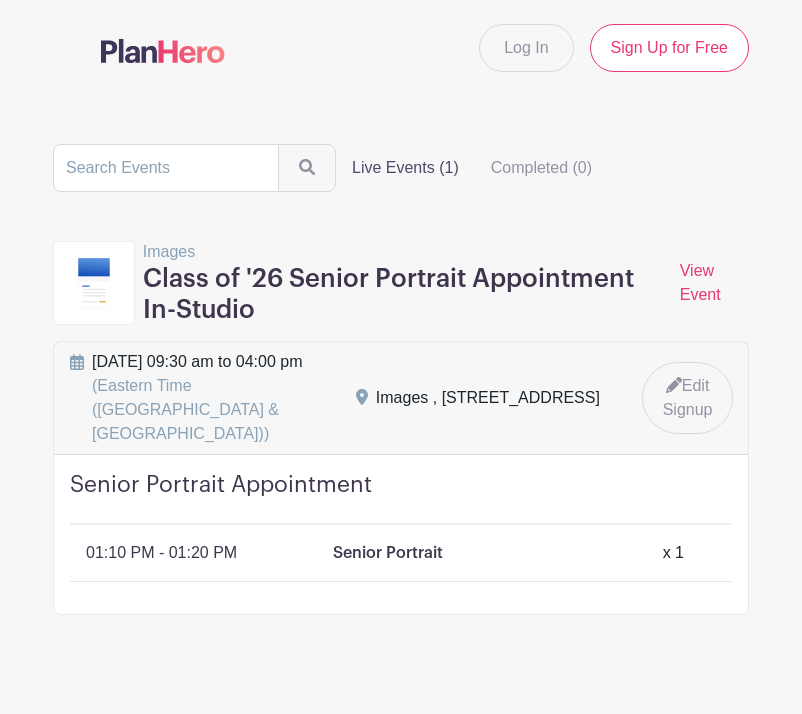 scroll, scrollTop: 0, scrollLeft: 0, axis: both 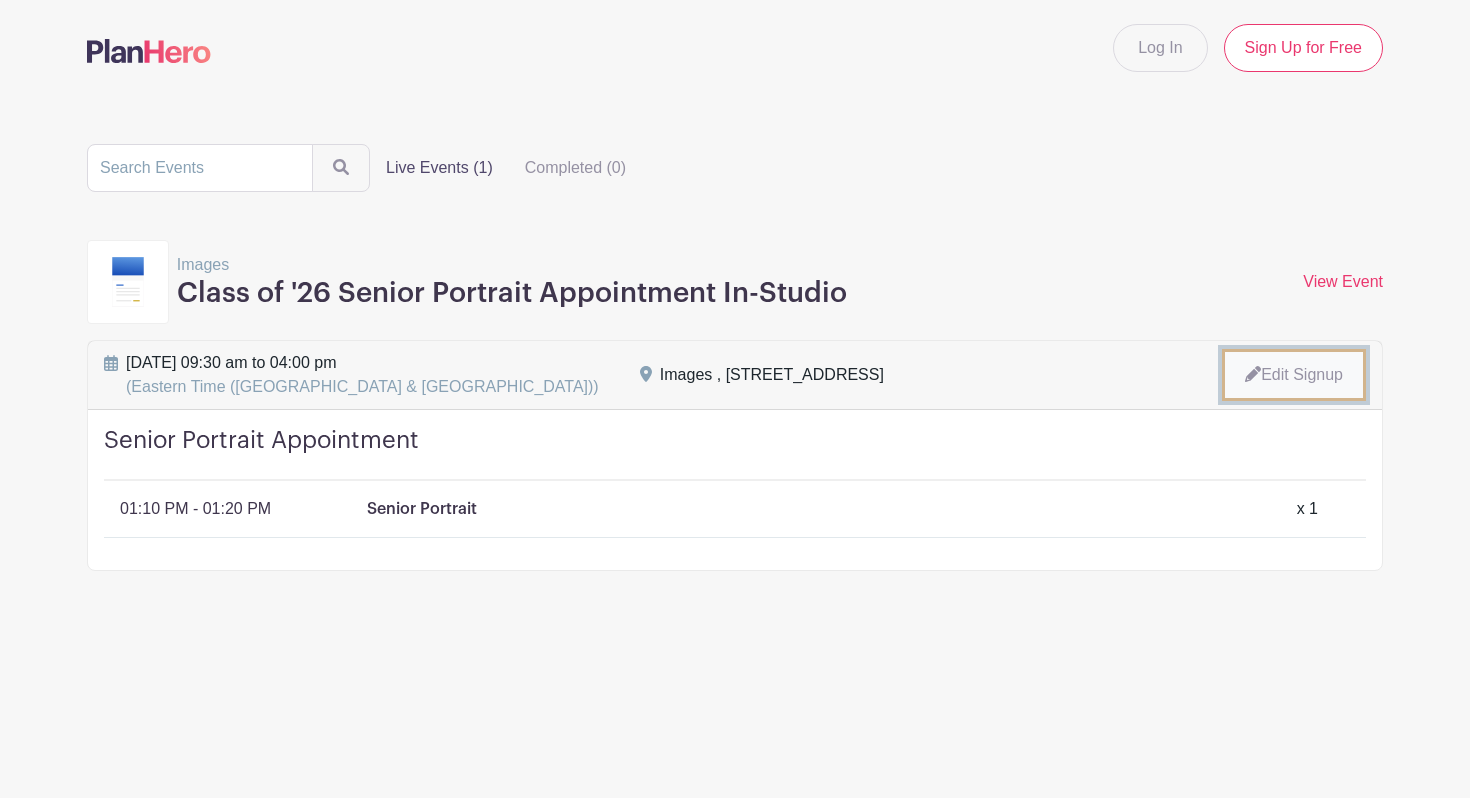 click on "Edit Signup" at bounding box center [1294, 375] 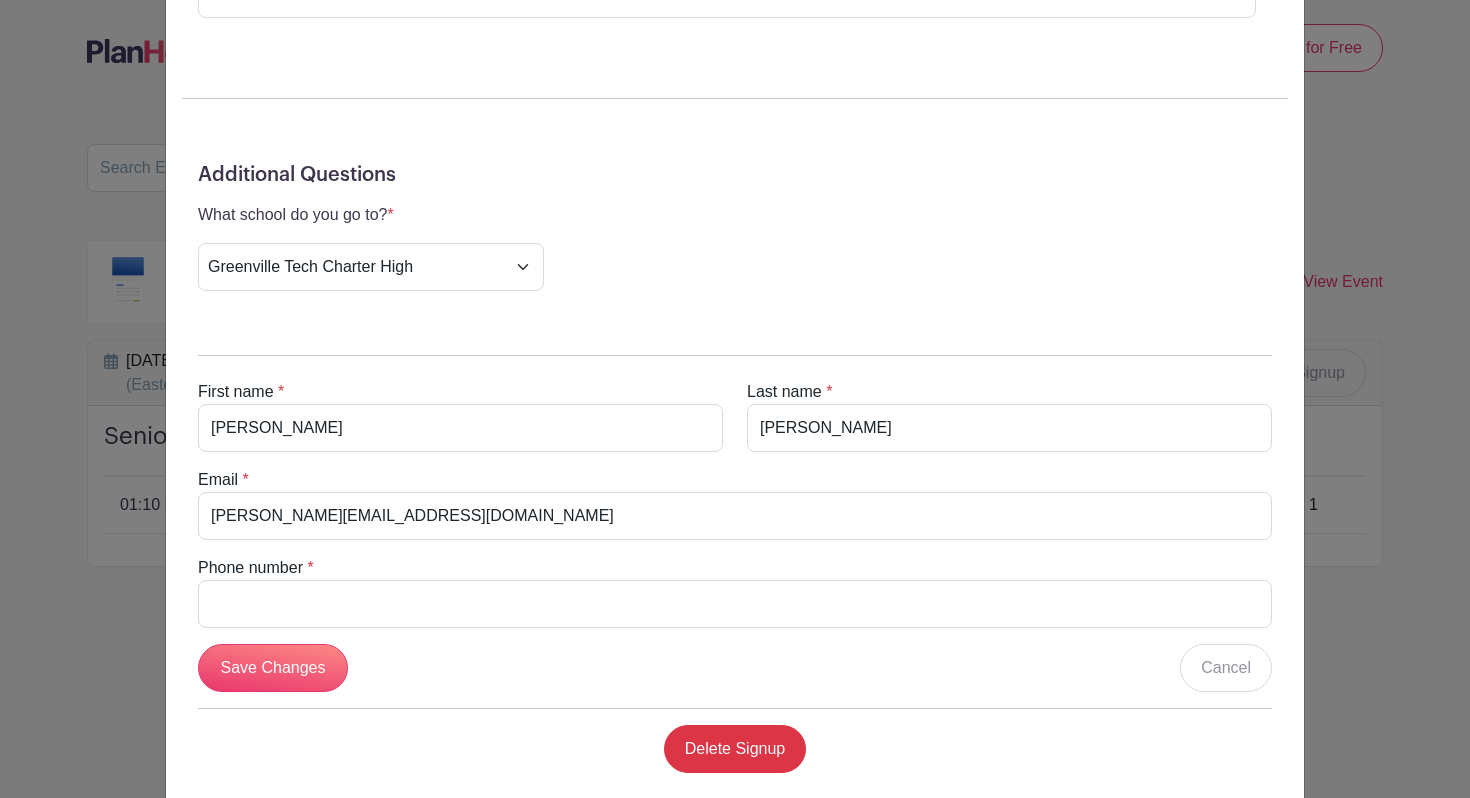 scroll, scrollTop: 481, scrollLeft: 0, axis: vertical 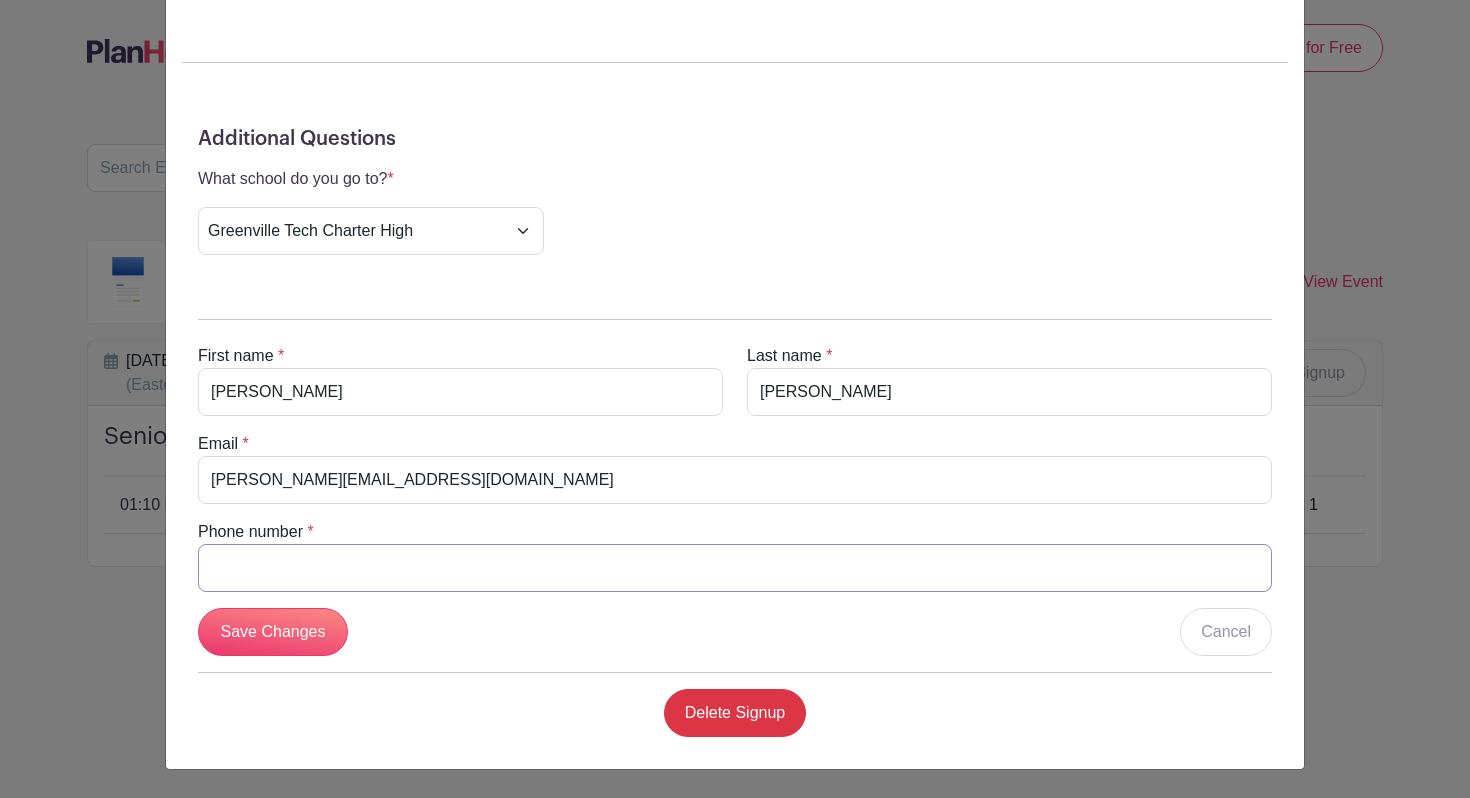 click on "Phone number" at bounding box center (735, 568) 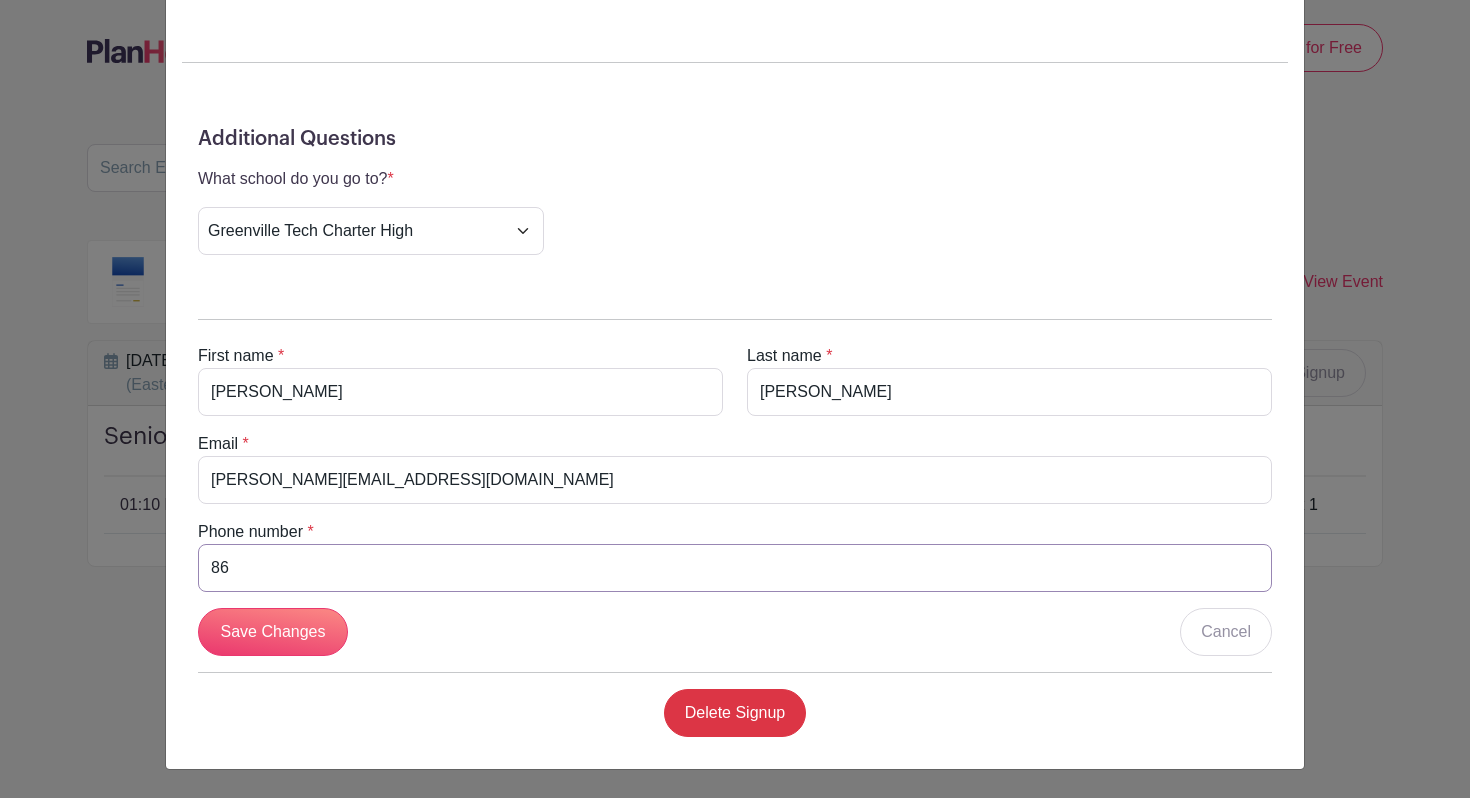 type on "8644833995" 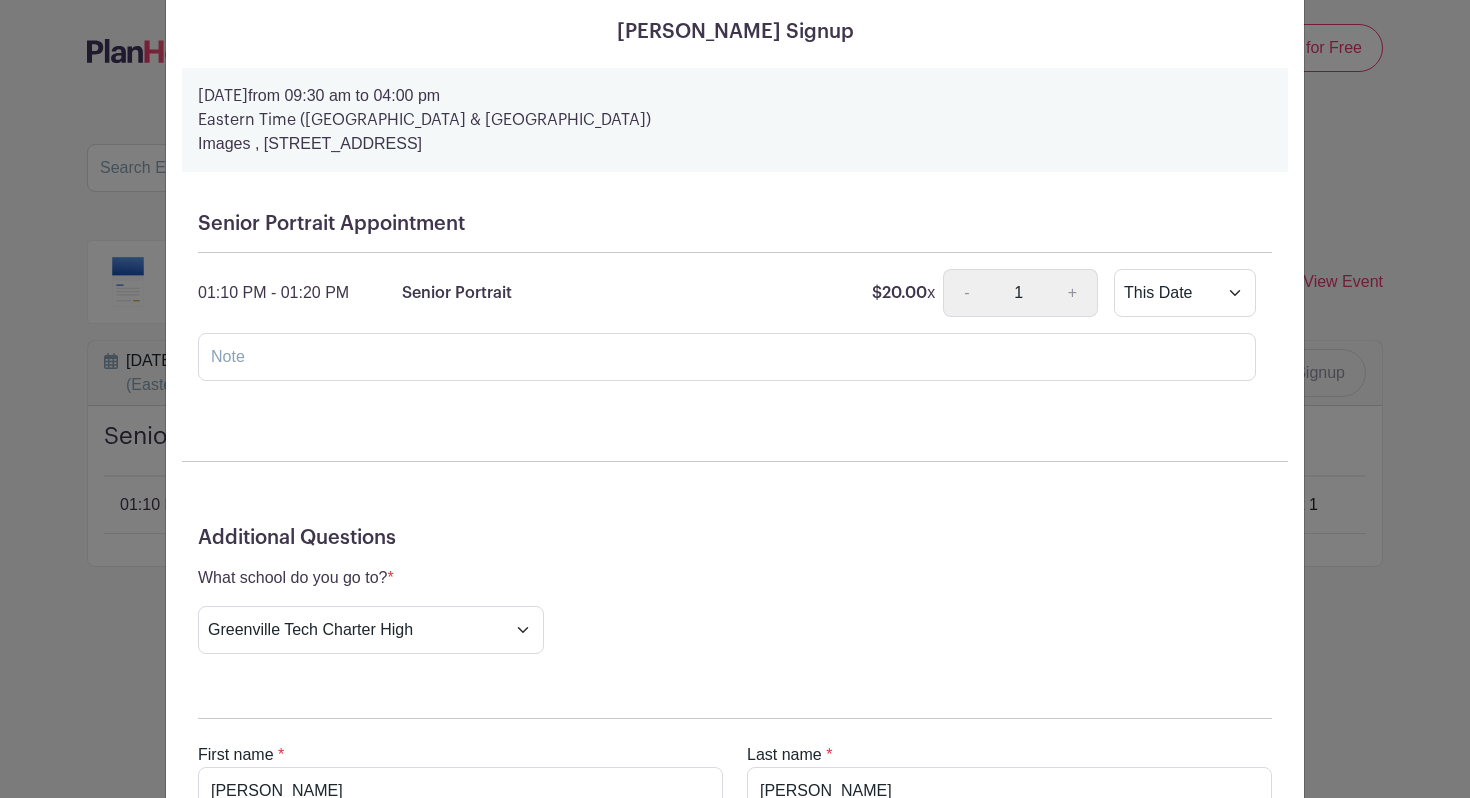 scroll, scrollTop: 0, scrollLeft: 0, axis: both 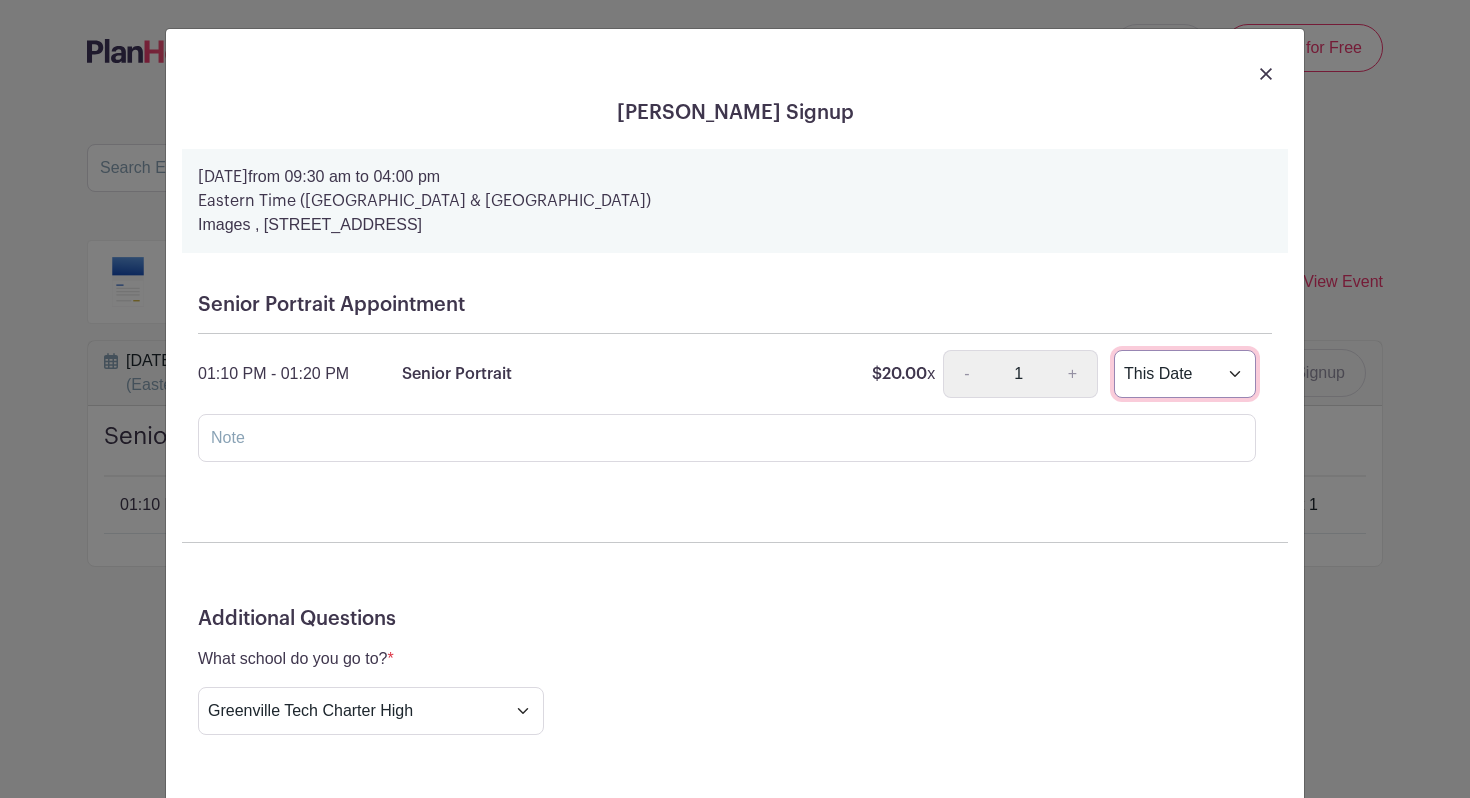 click on "This Date
Select Dates" at bounding box center [1185, 374] 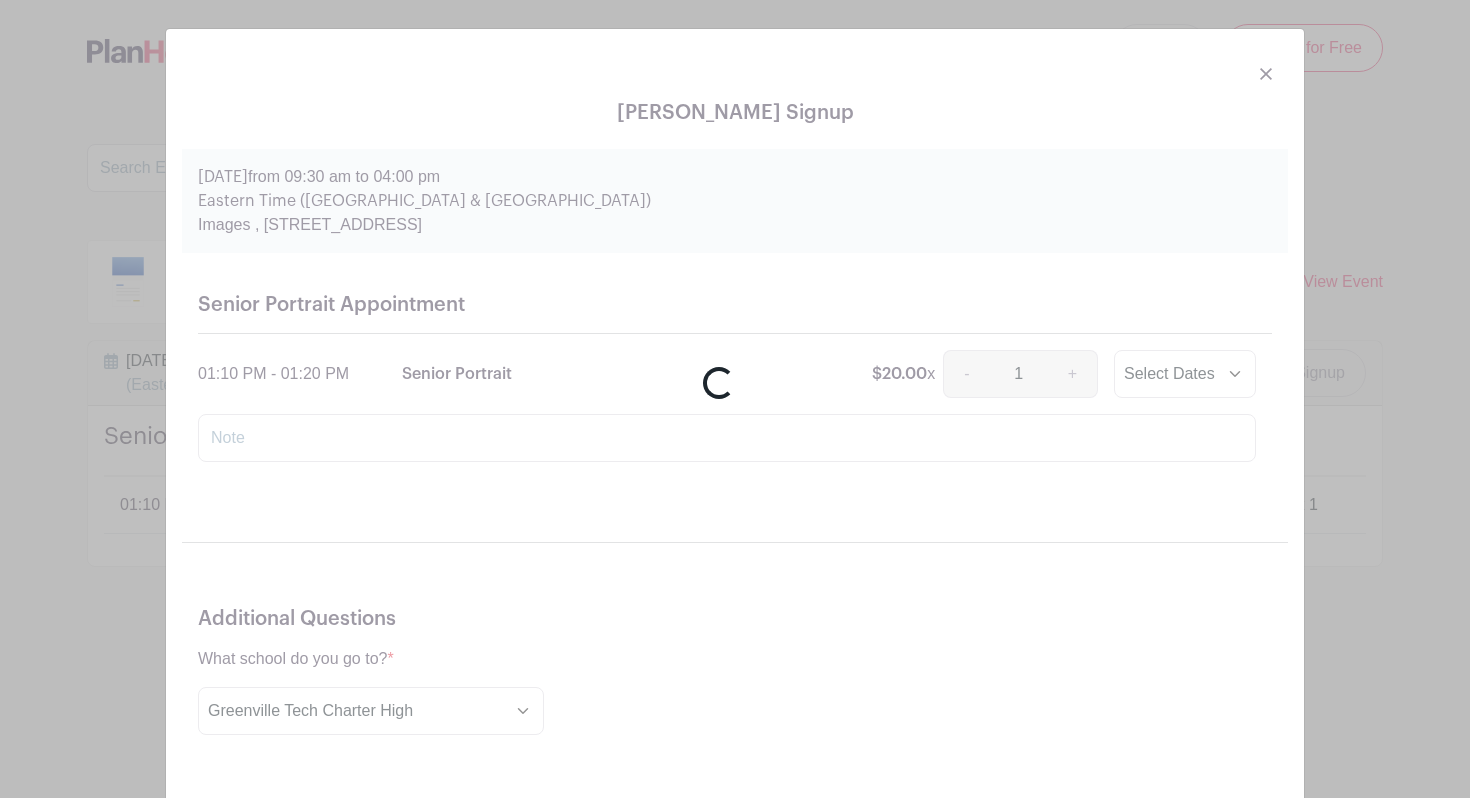 click on "Loading..." at bounding box center [735, 399] 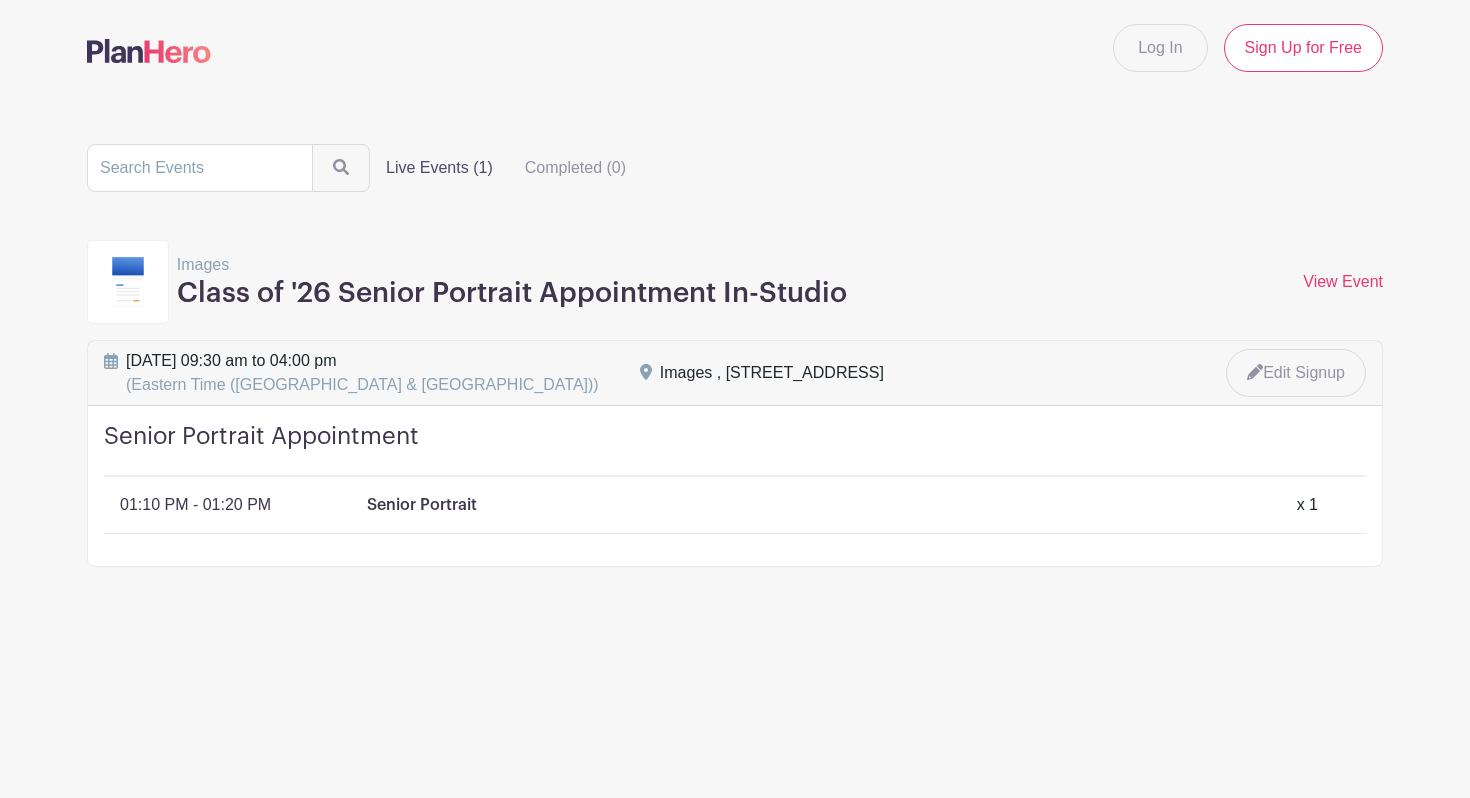 scroll, scrollTop: 0, scrollLeft: 0, axis: both 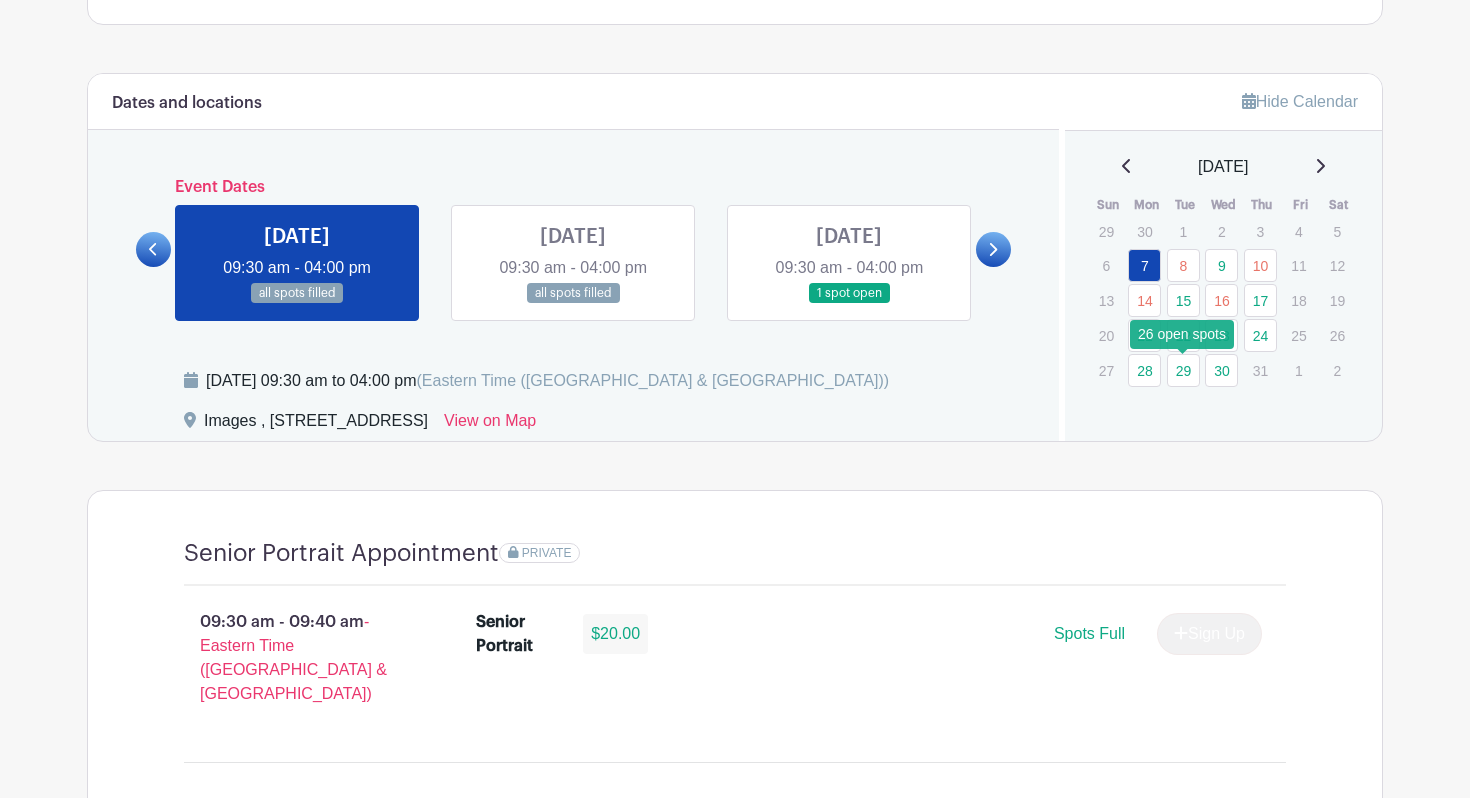 click on "29" at bounding box center [1183, 370] 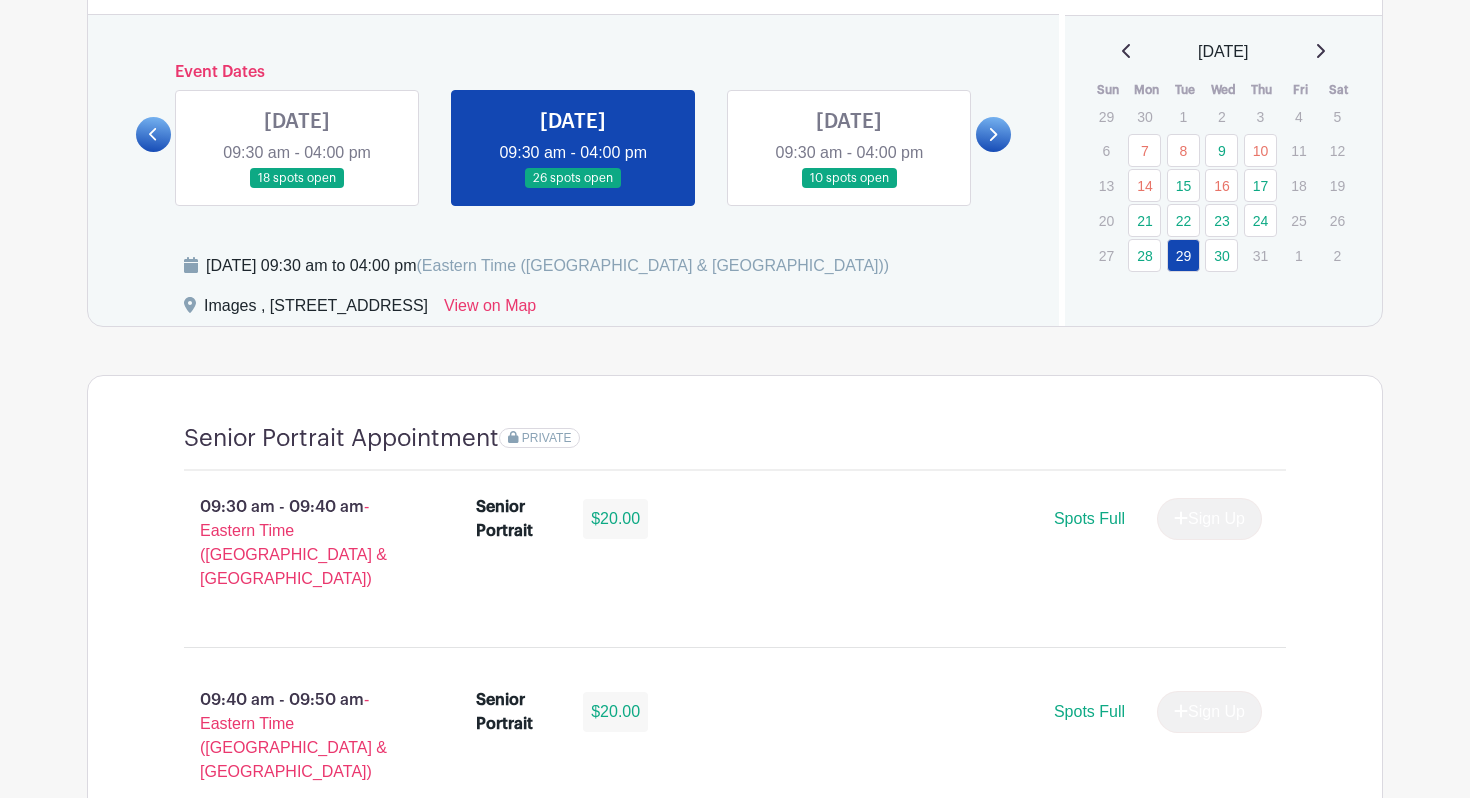 scroll, scrollTop: 138, scrollLeft: 0, axis: vertical 